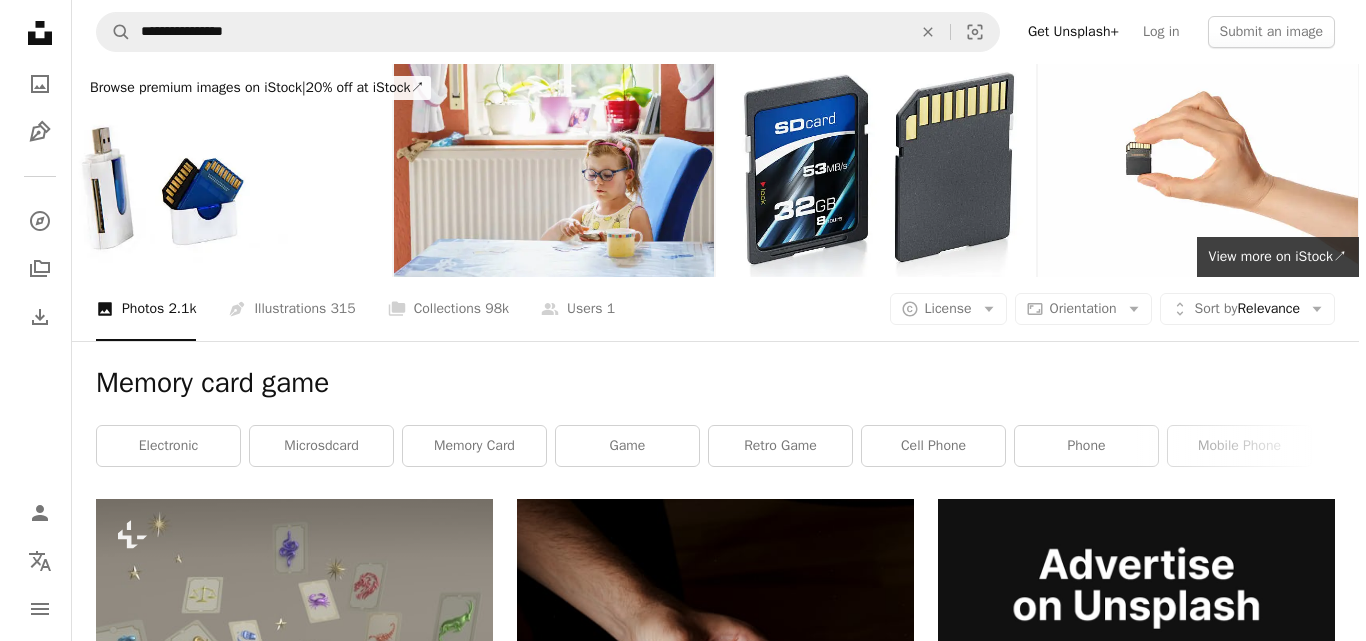 scroll, scrollTop: 2135, scrollLeft: 0, axis: vertical 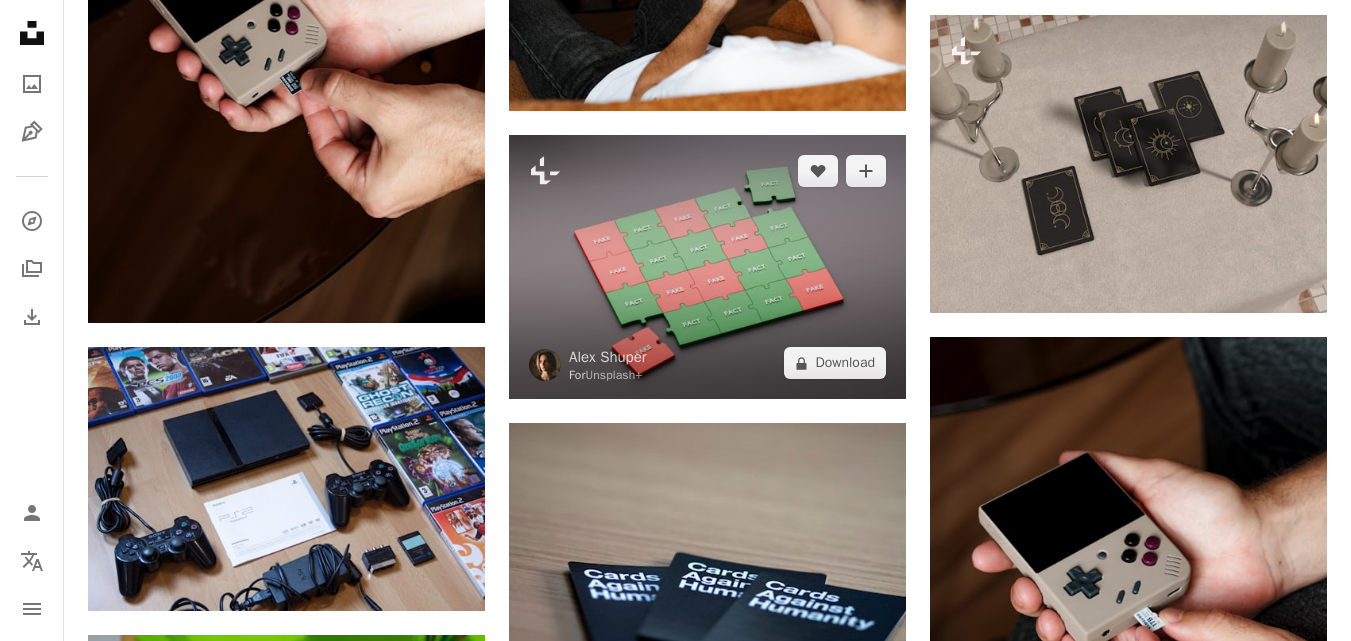 click at bounding box center (707, 267) 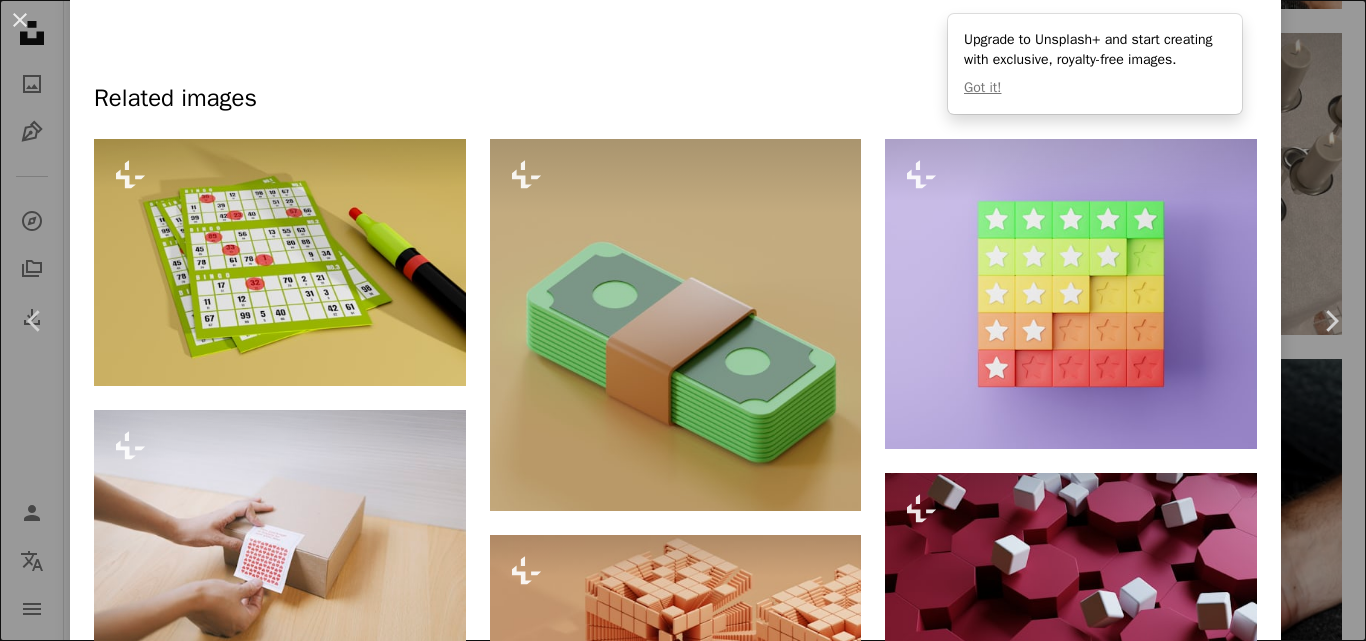 scroll, scrollTop: 966, scrollLeft: 0, axis: vertical 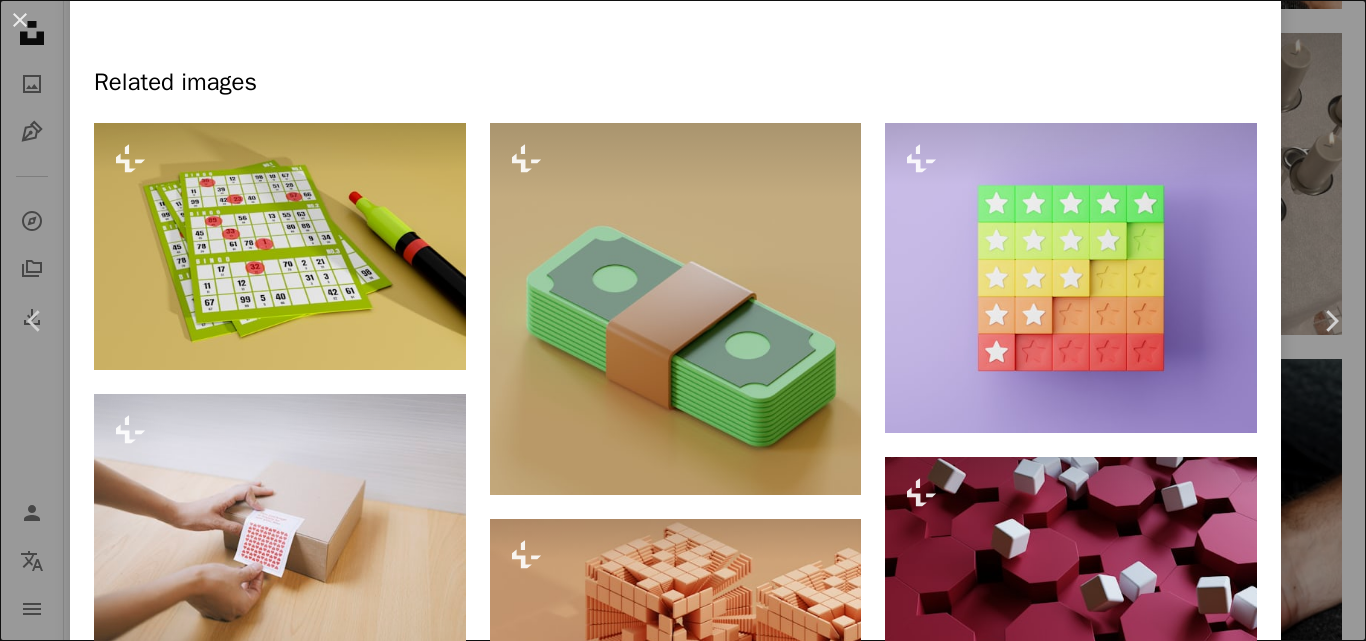 click on "Chevron right" at bounding box center [1331, 321] 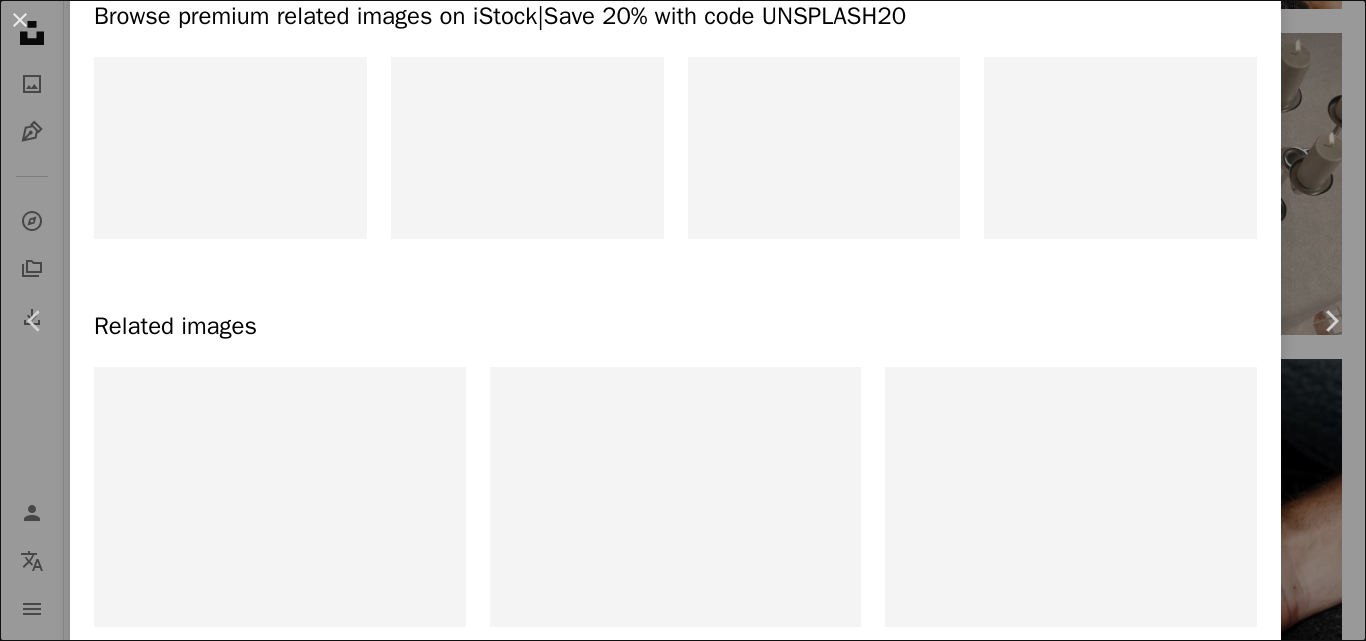 scroll, scrollTop: 0, scrollLeft: 0, axis: both 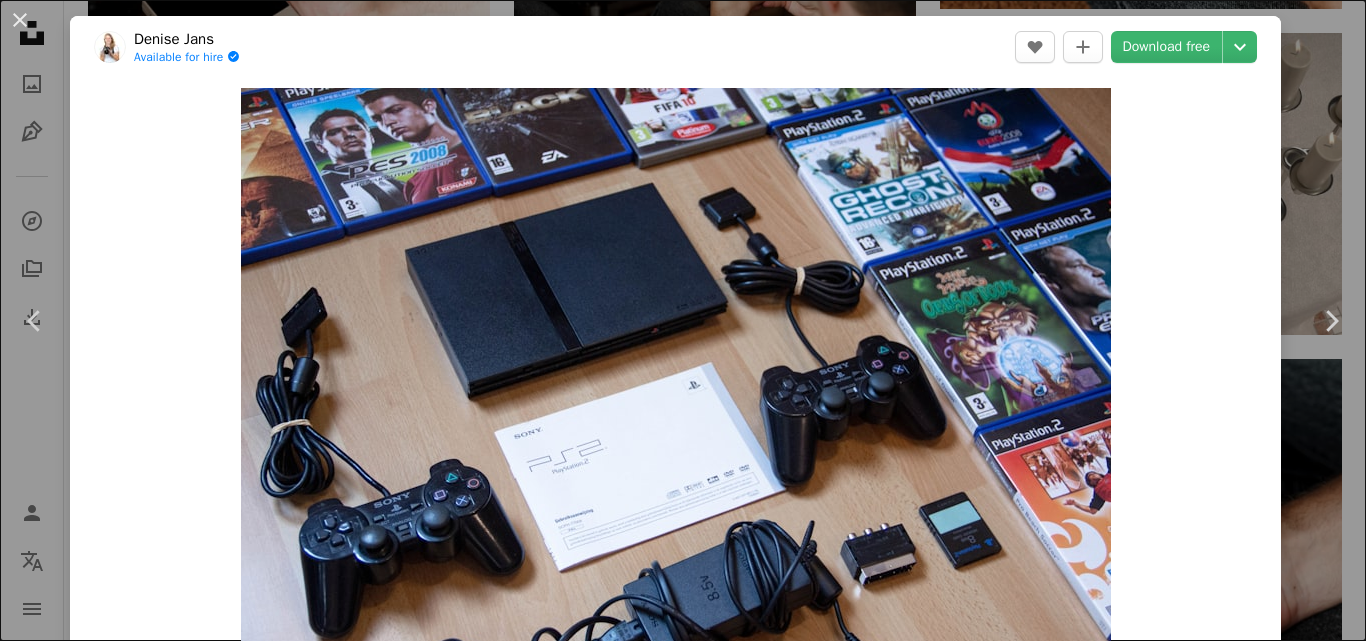 click on "An X shape Chevron left Chevron right [FIRST] [LAST] Available for hire A checkmark inside of a circle A heart A plus sign Download free Chevron down Zoom in Views 4,482,207 Downloads 19,624 A forward-right arrow Share Info icon Info More Actions Playstation 2 package with games A map marker [CITY], [COUNTRY] Calendar outlined Published on June 3, 2020 Camera Canon, EOS 650D Safety Free to use under the Unsplash License gaming games gamer playstation sony remote control memory card playstation 2 ps2 sony playstation playstation games human photo phone photography mobile phone electronics [COUNTRY] cell phone video gaming Free pictures Browse premium related images on iStock | Save 20% with code UNSPLASH20 Related images" at bounding box center [683, 320] 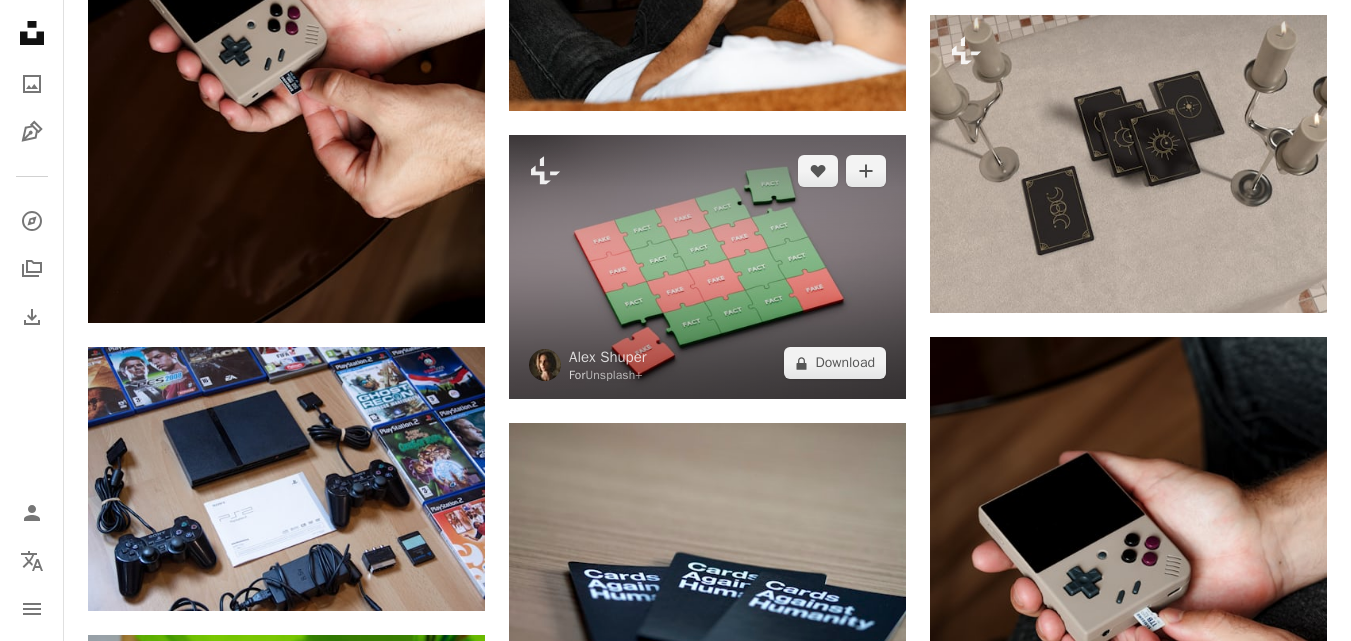 click at bounding box center [707, 267] 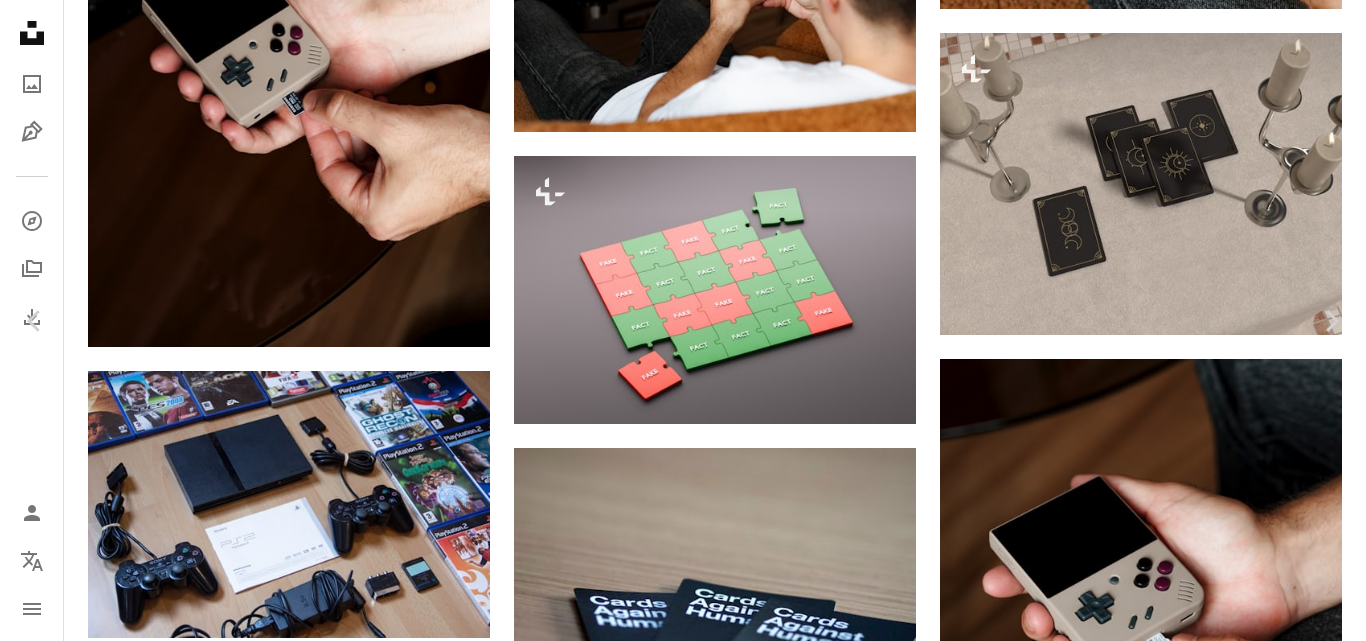 scroll, scrollTop: 2499, scrollLeft: 0, axis: vertical 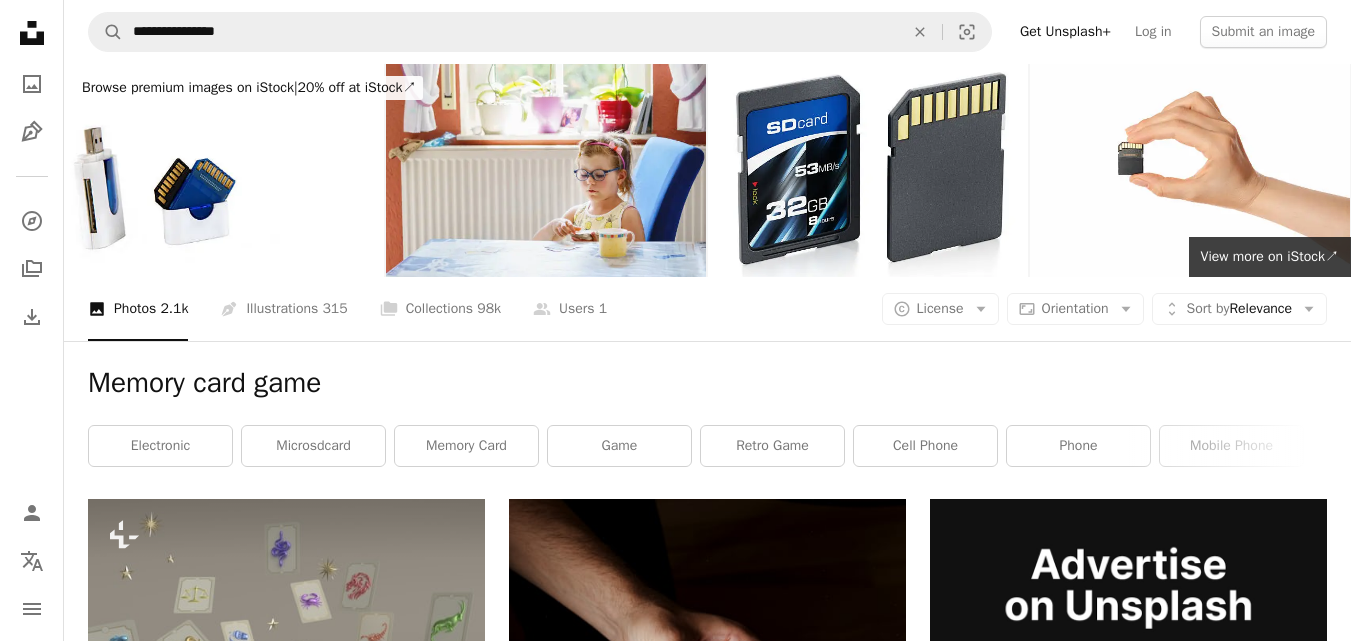 click on "A photo" 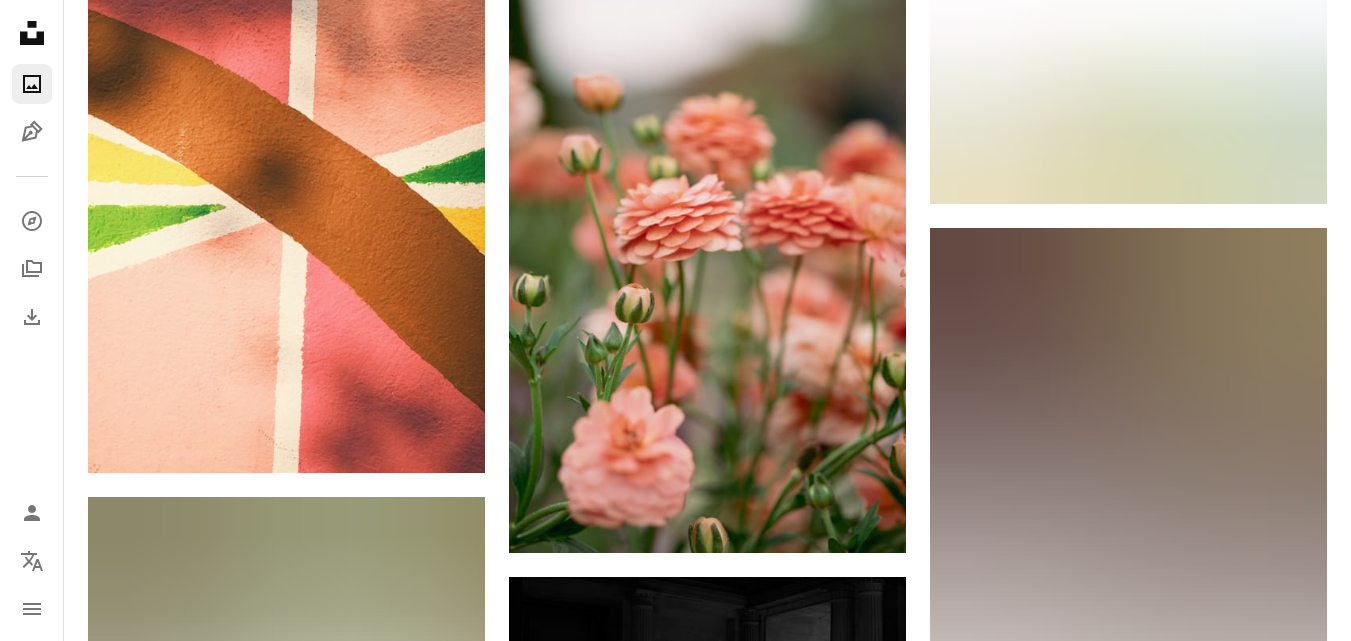 scroll, scrollTop: 3084, scrollLeft: 0, axis: vertical 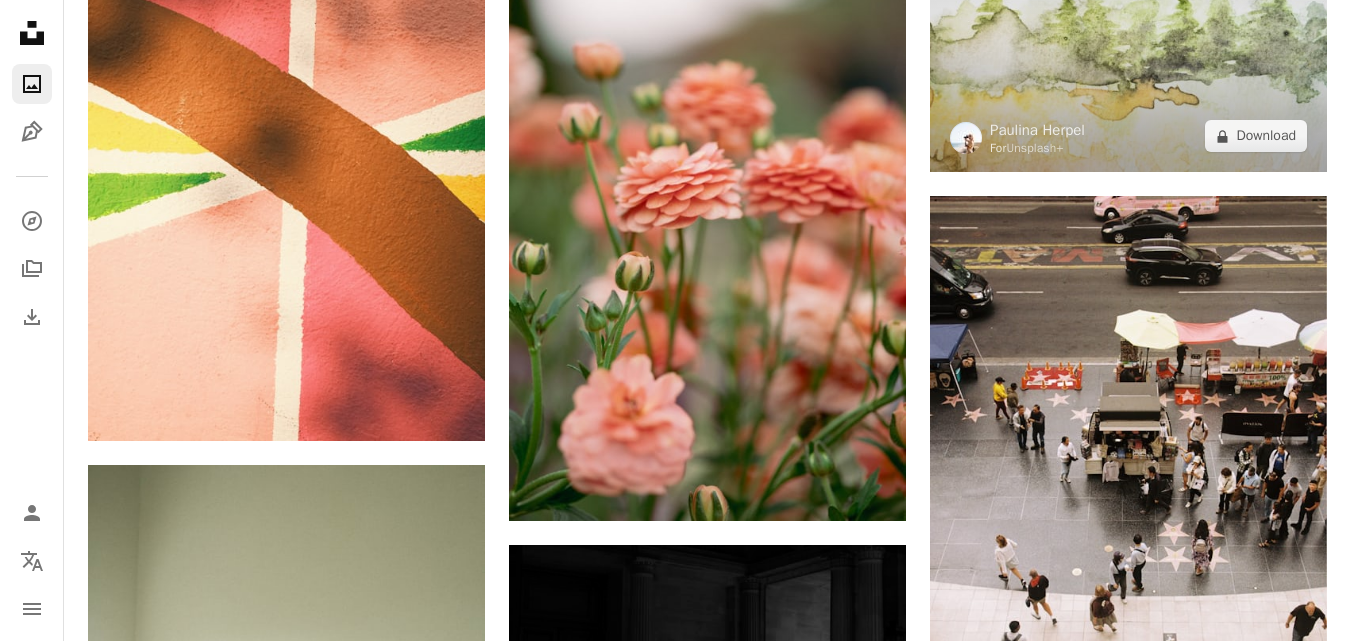 click on "A lock Download" at bounding box center (1256, 136) 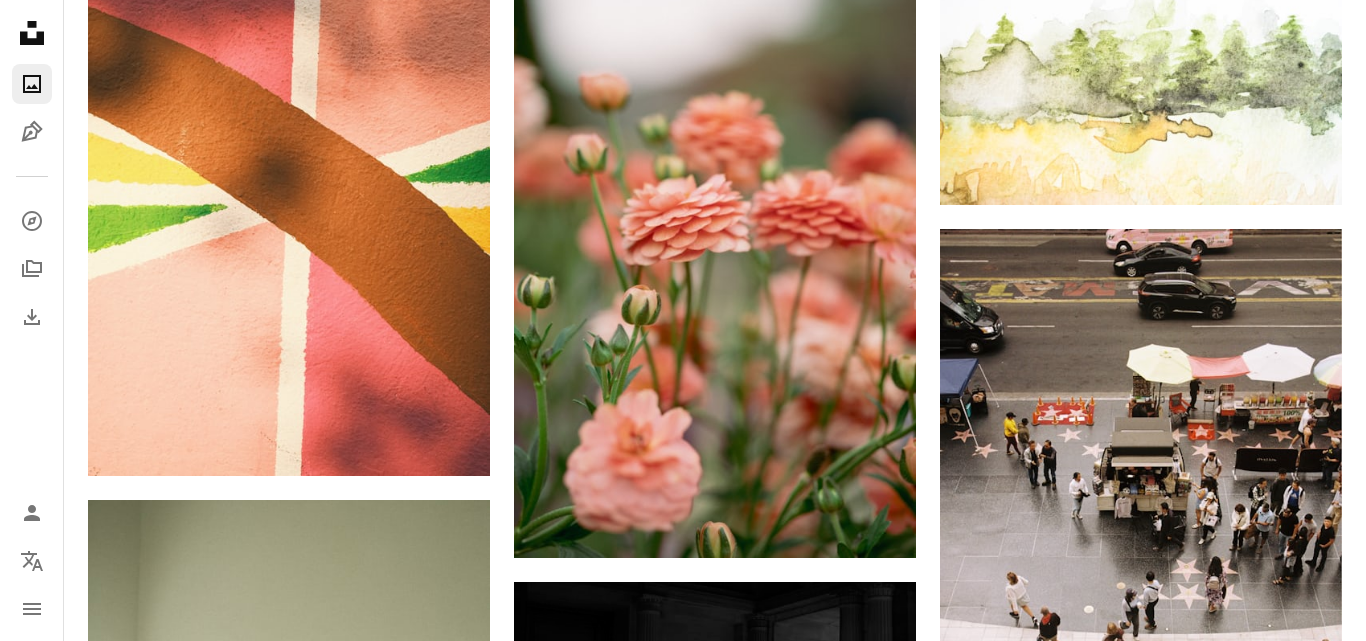 click on "monthly" at bounding box center (851, 6992) 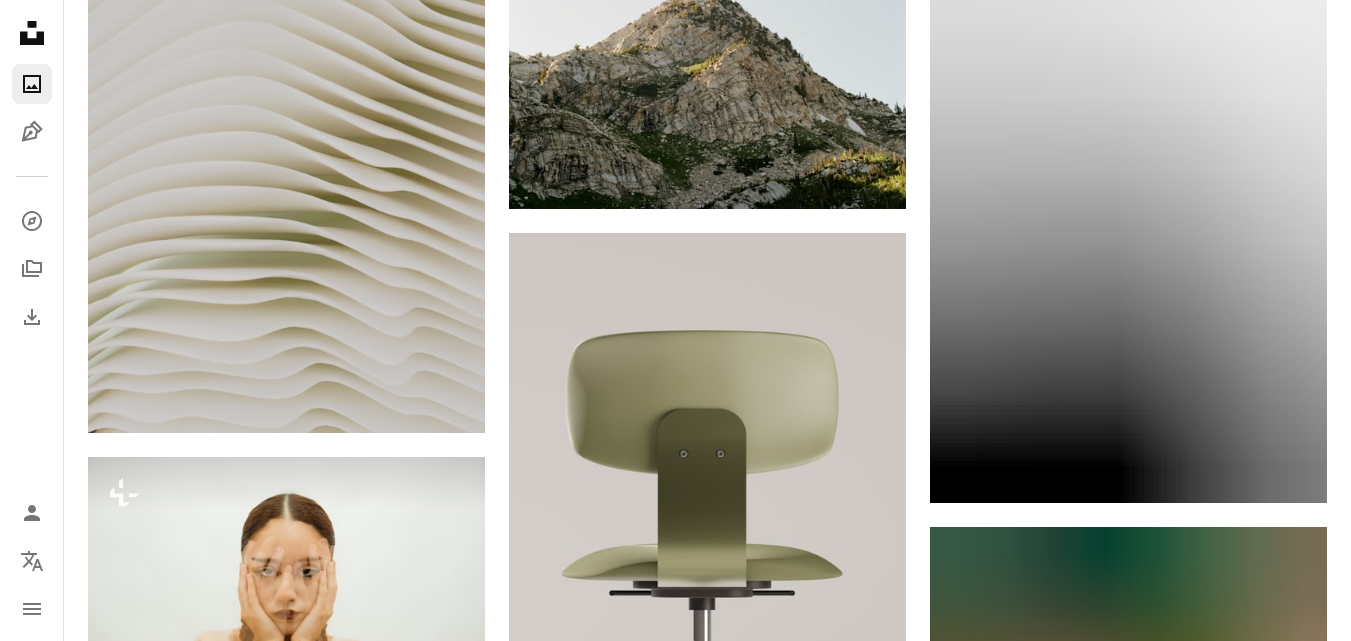 scroll, scrollTop: 0, scrollLeft: 0, axis: both 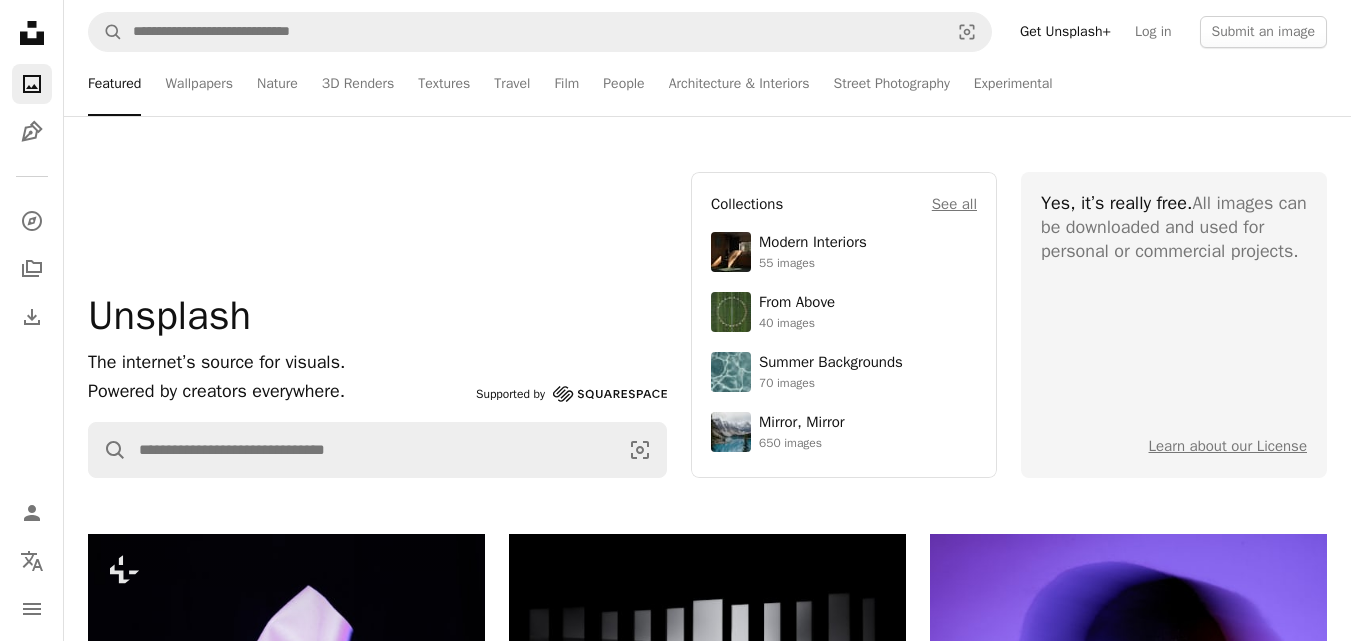 click on "Log in" at bounding box center [1153, 32] 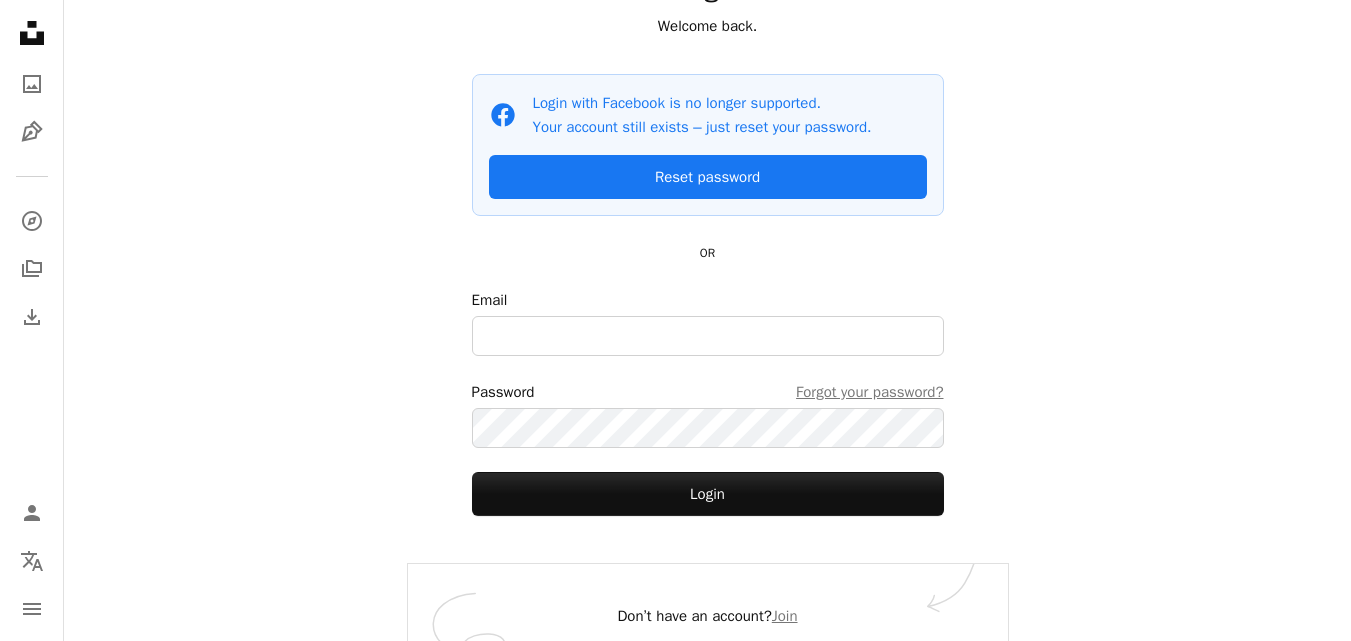 scroll, scrollTop: 169, scrollLeft: 0, axis: vertical 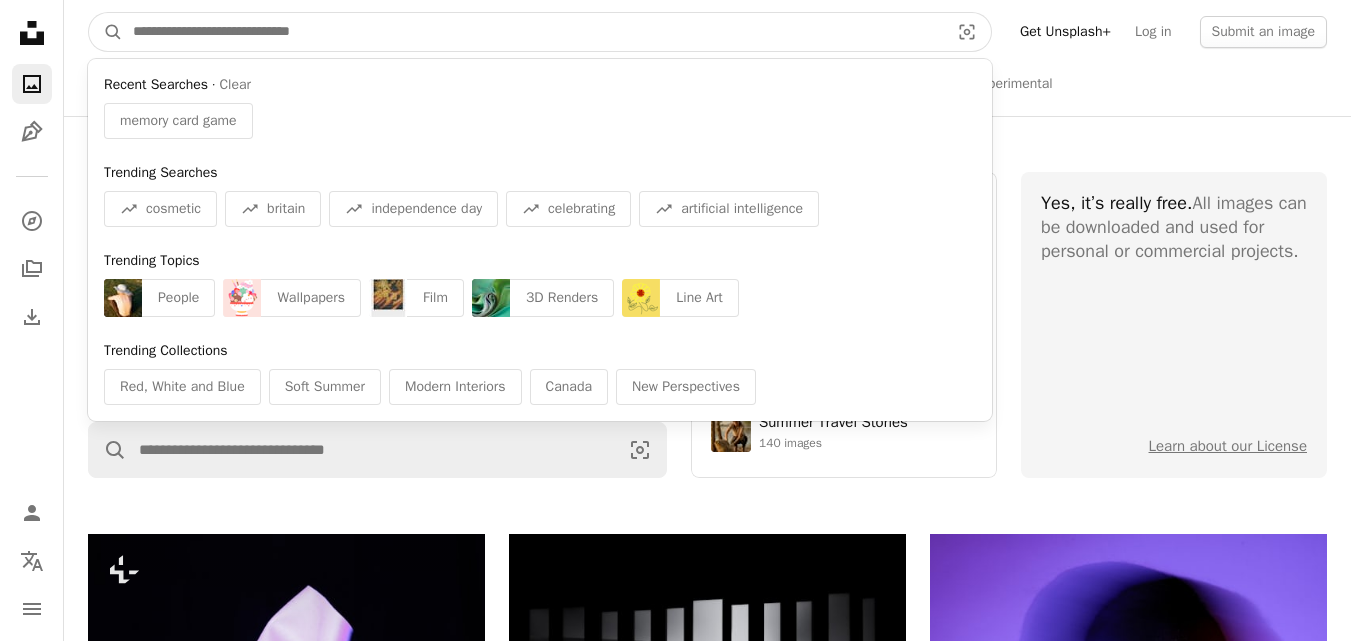 click at bounding box center (533, 32) 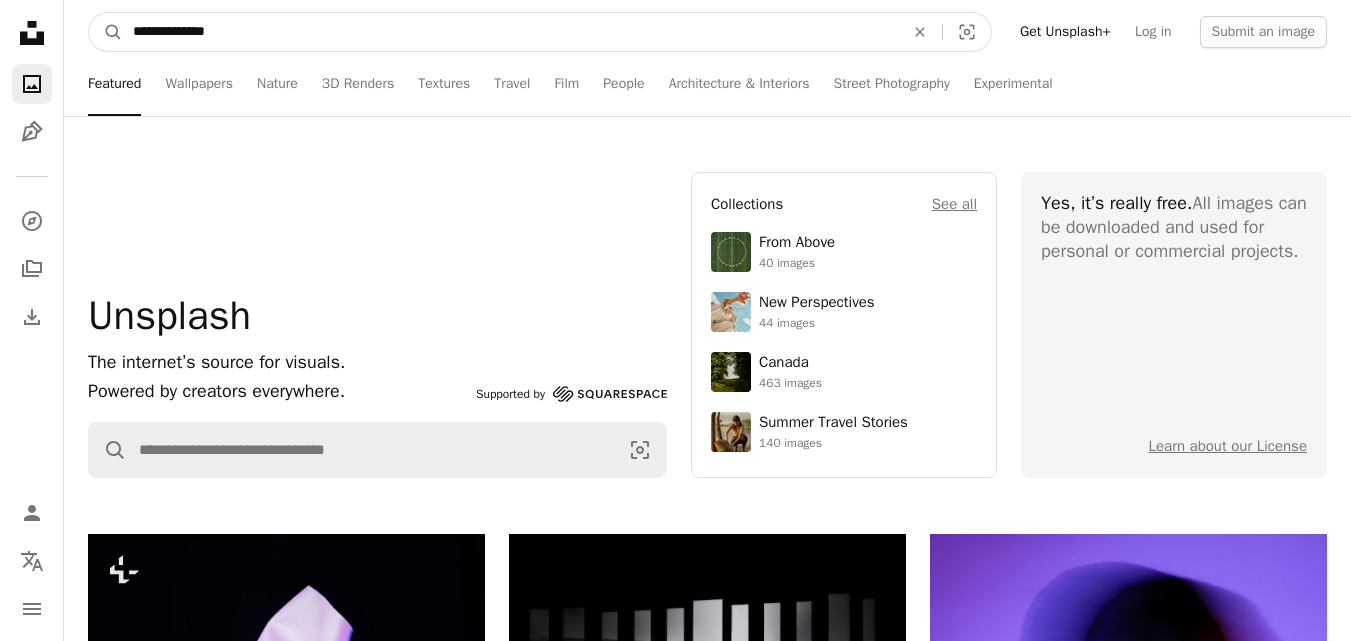 type on "**********" 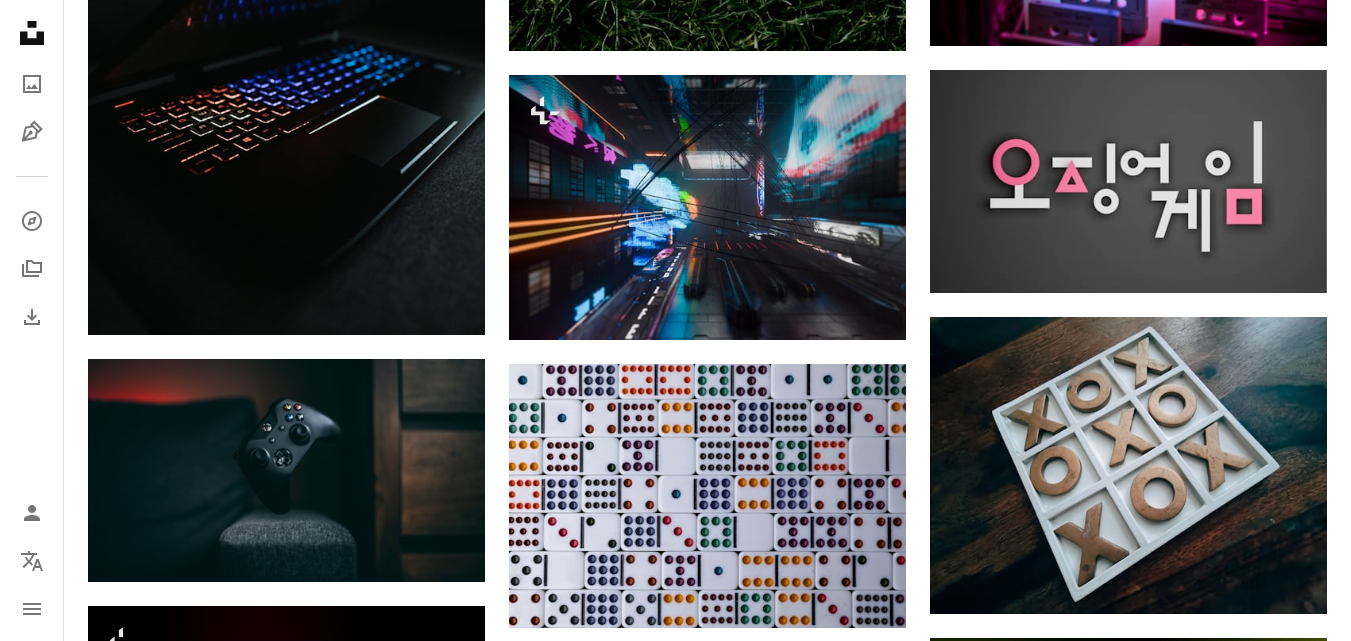 scroll, scrollTop: 1536, scrollLeft: 0, axis: vertical 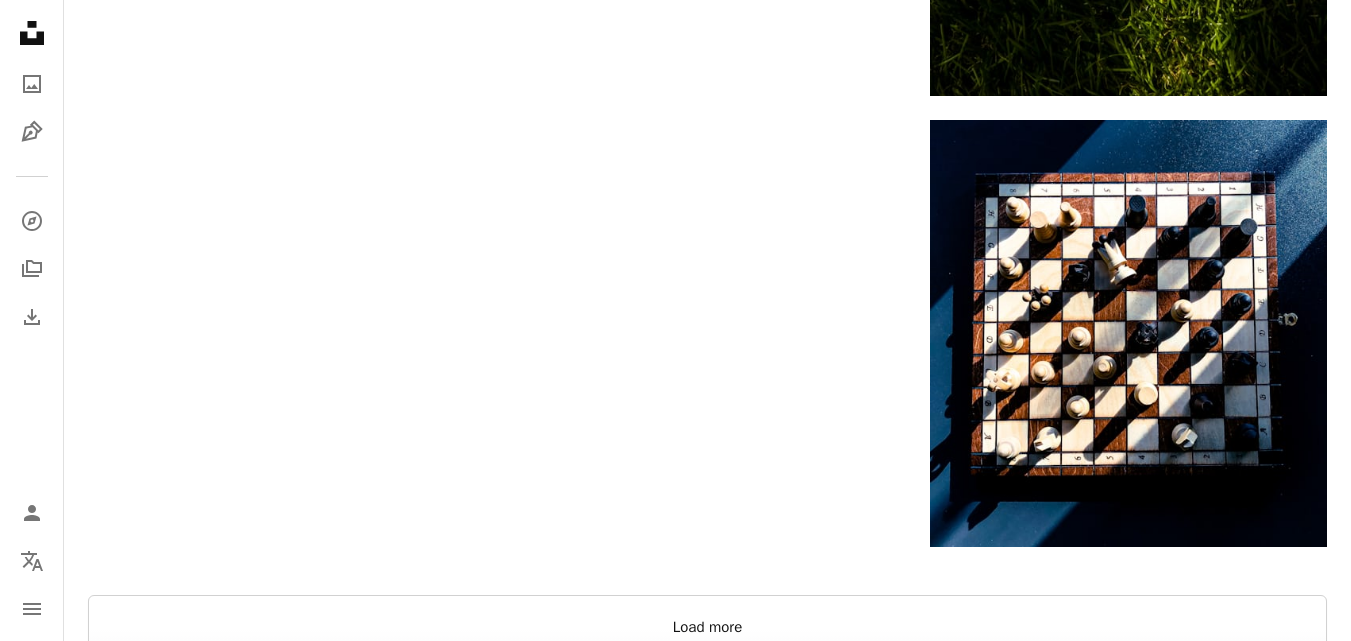 click on "Load more" at bounding box center [707, 627] 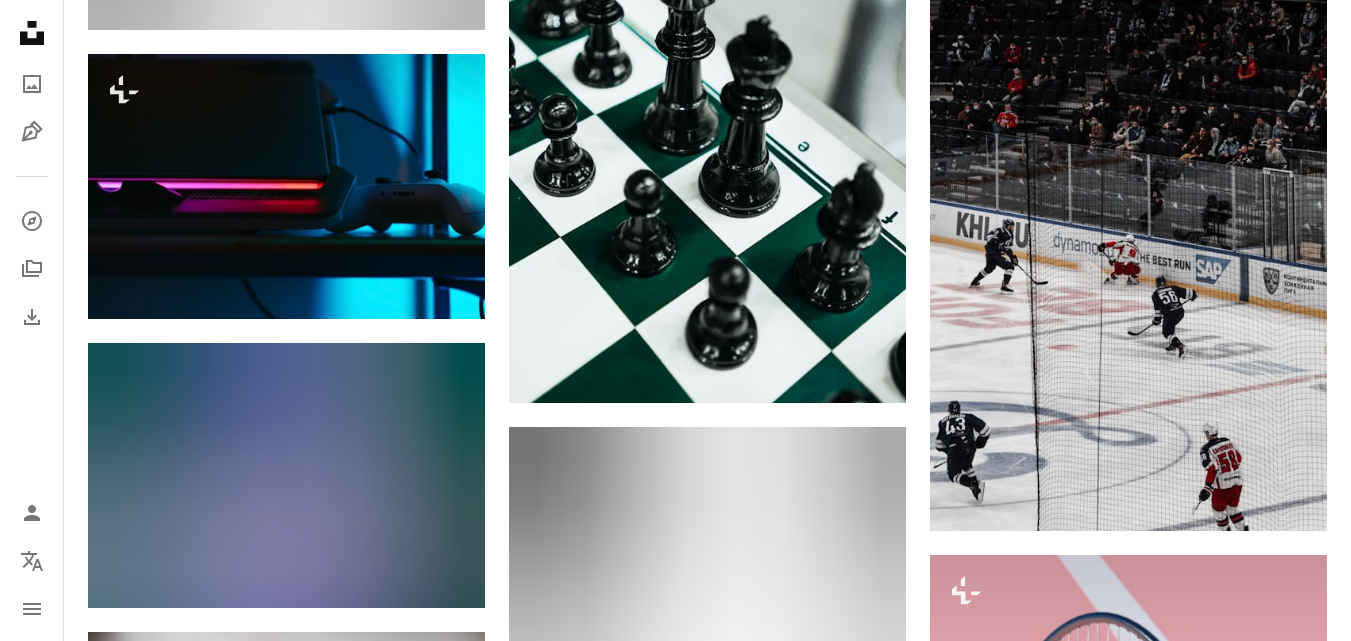 scroll, scrollTop: 4600, scrollLeft: 0, axis: vertical 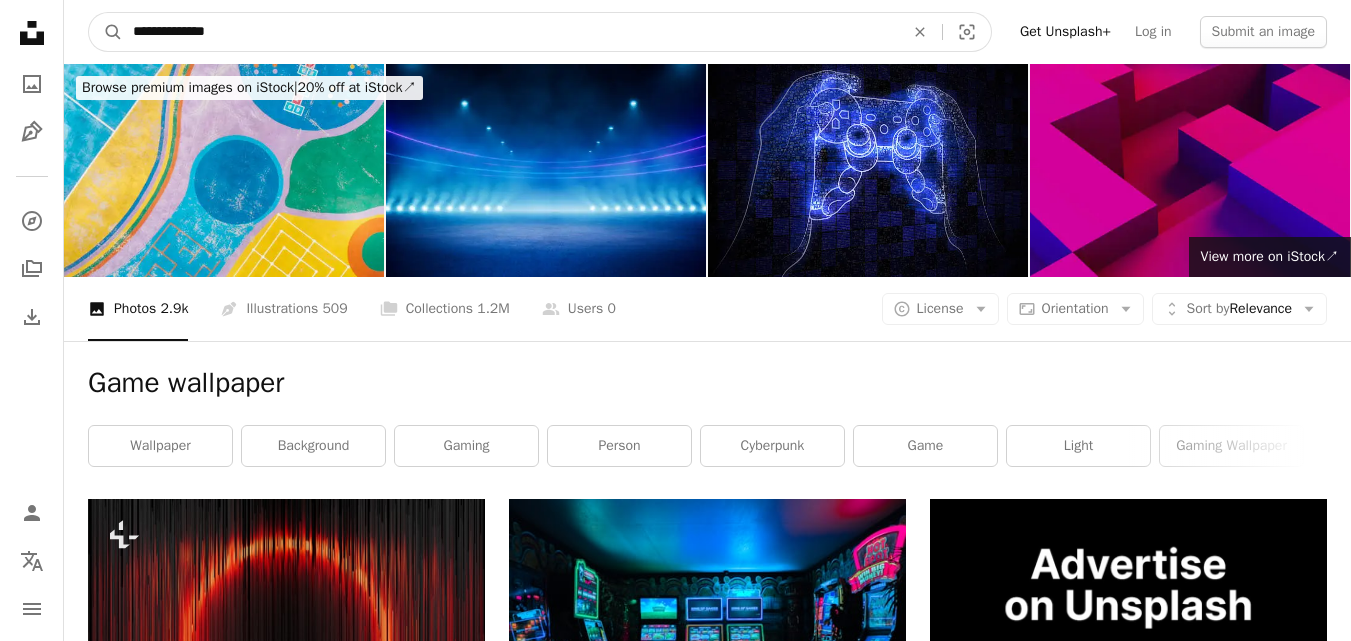 click on "An X shape" 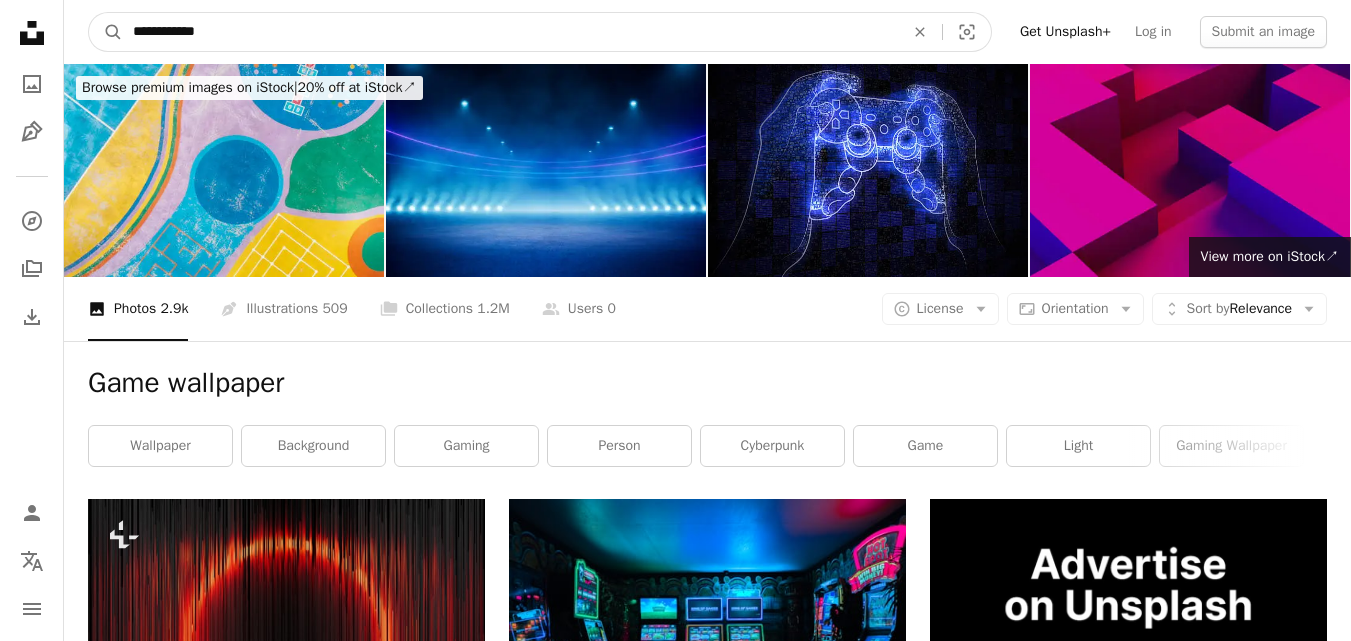 type on "**********" 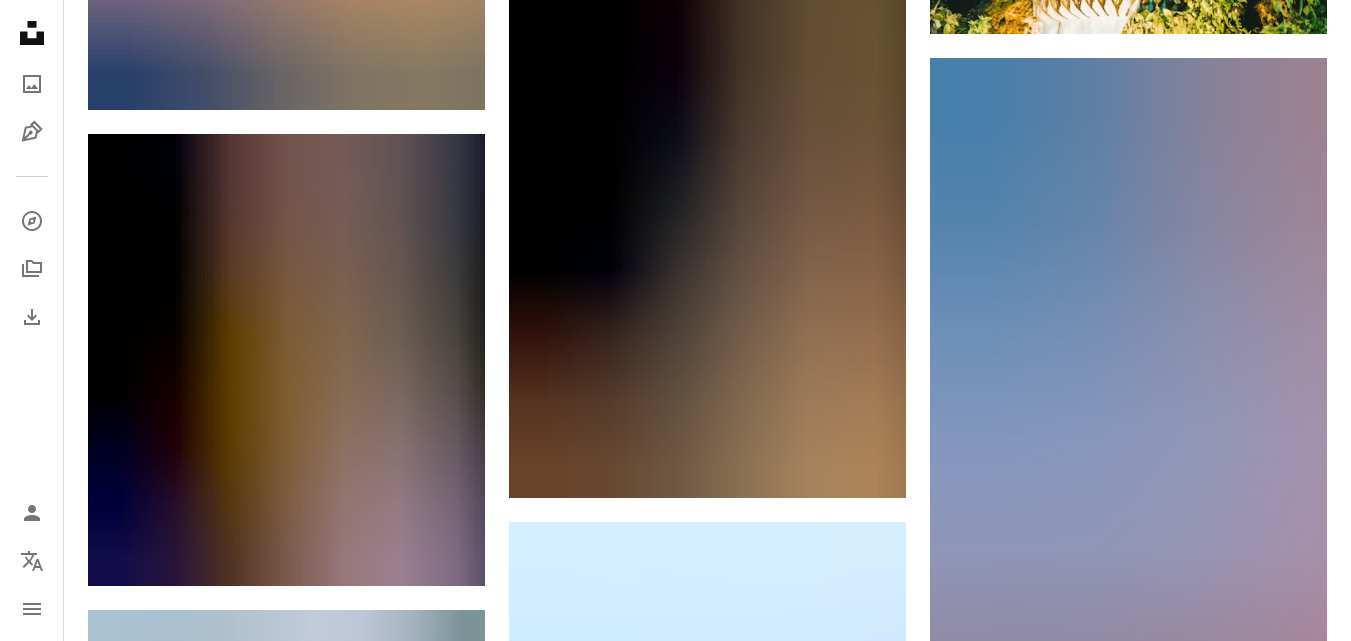 scroll, scrollTop: 0, scrollLeft: 0, axis: both 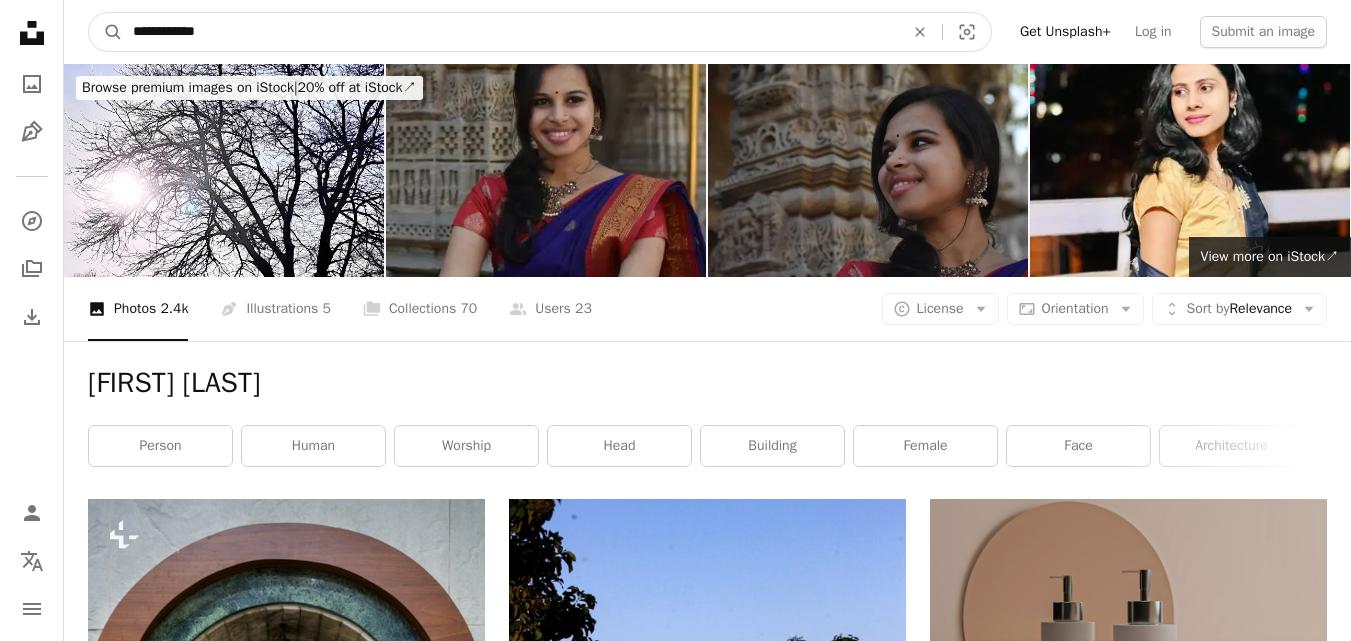 click on "An X shape" 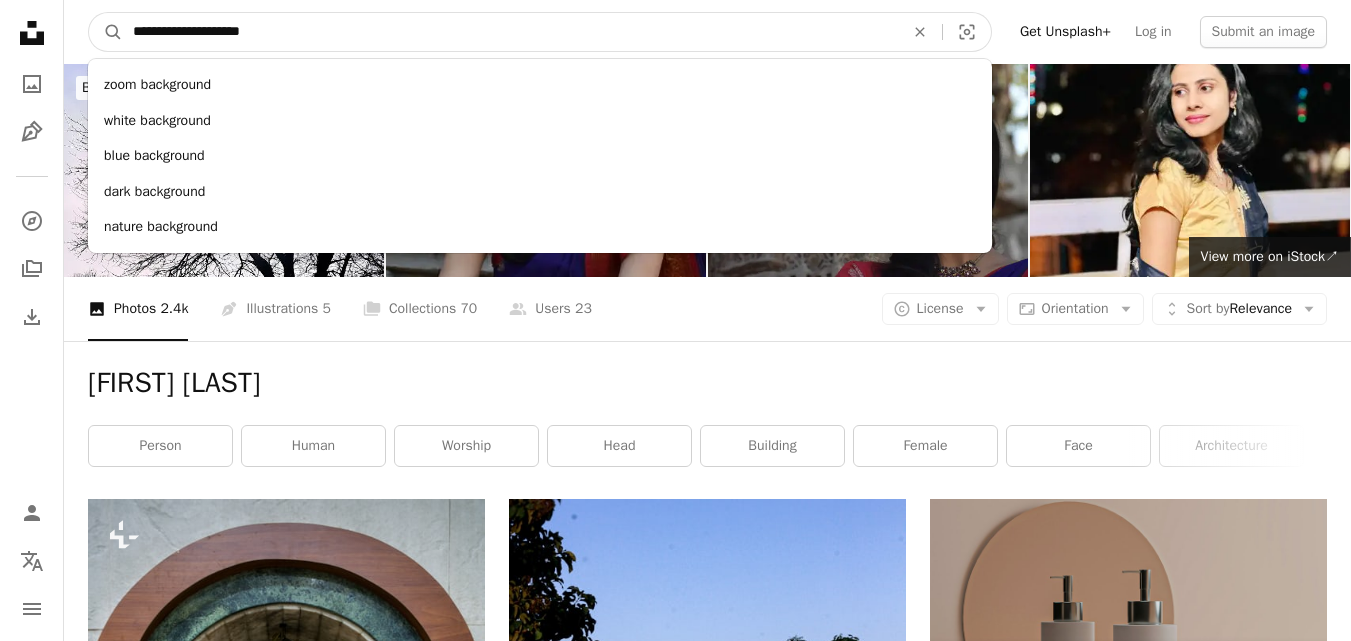 type on "**********" 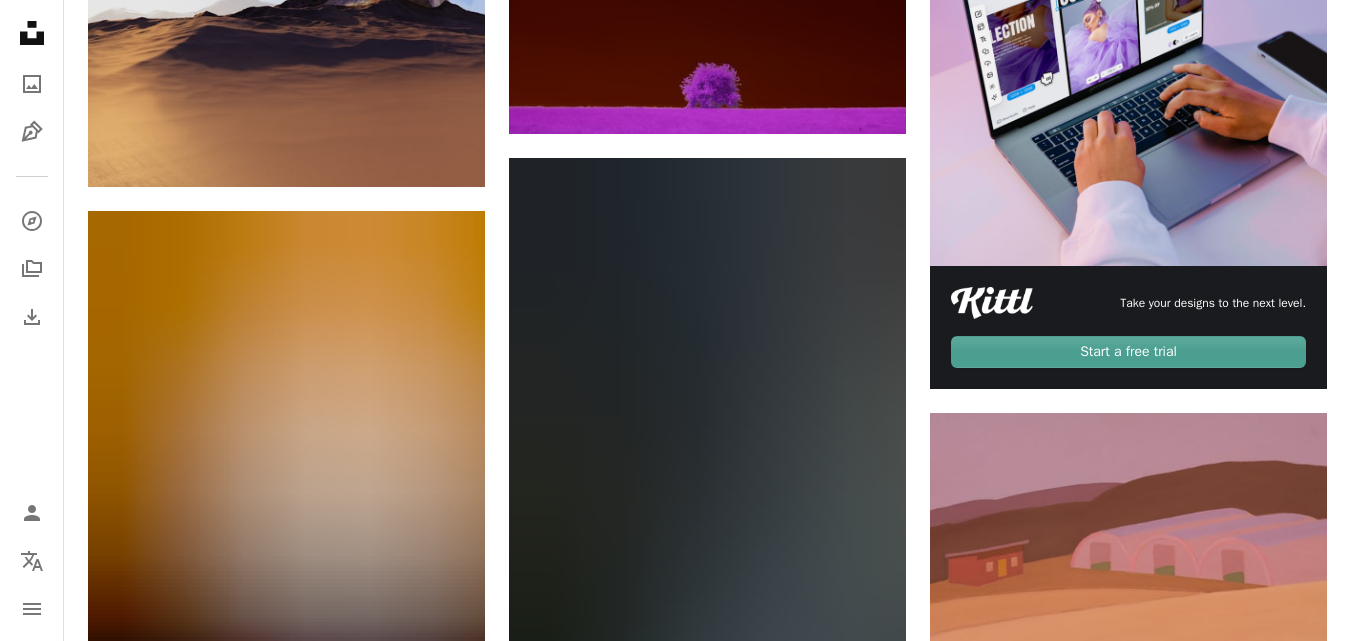 scroll, scrollTop: 638, scrollLeft: 0, axis: vertical 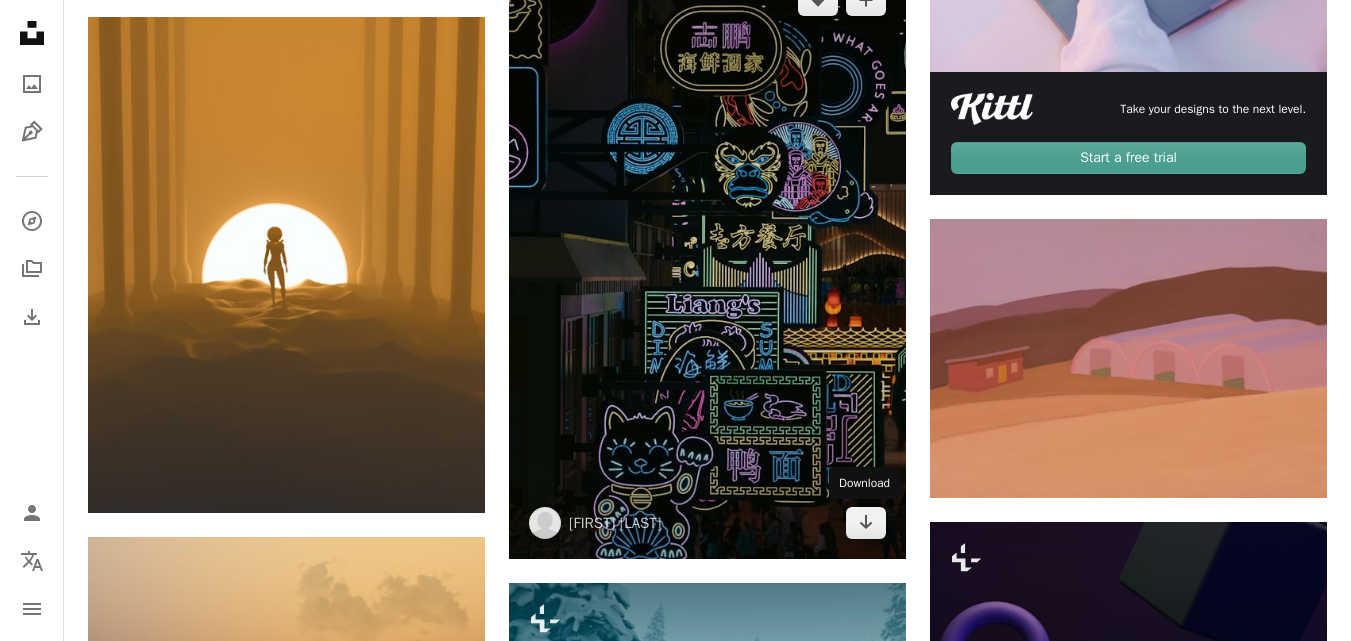click on "Arrow pointing down" 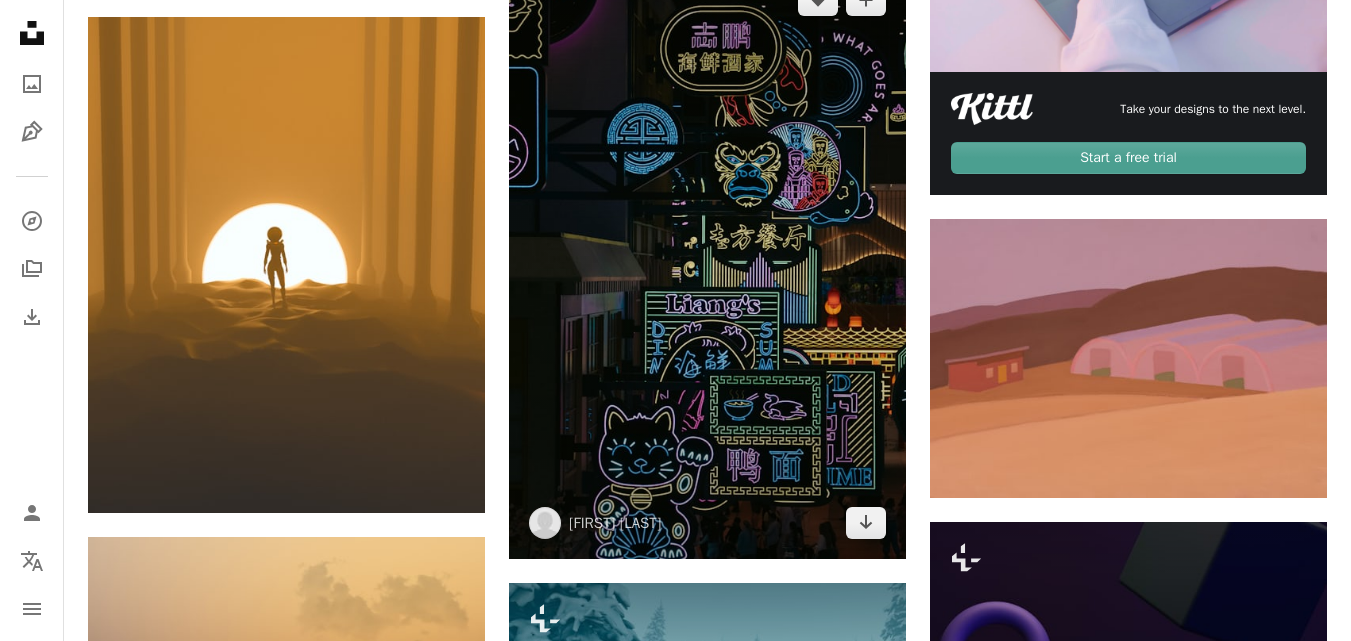 click at bounding box center [707, 262] 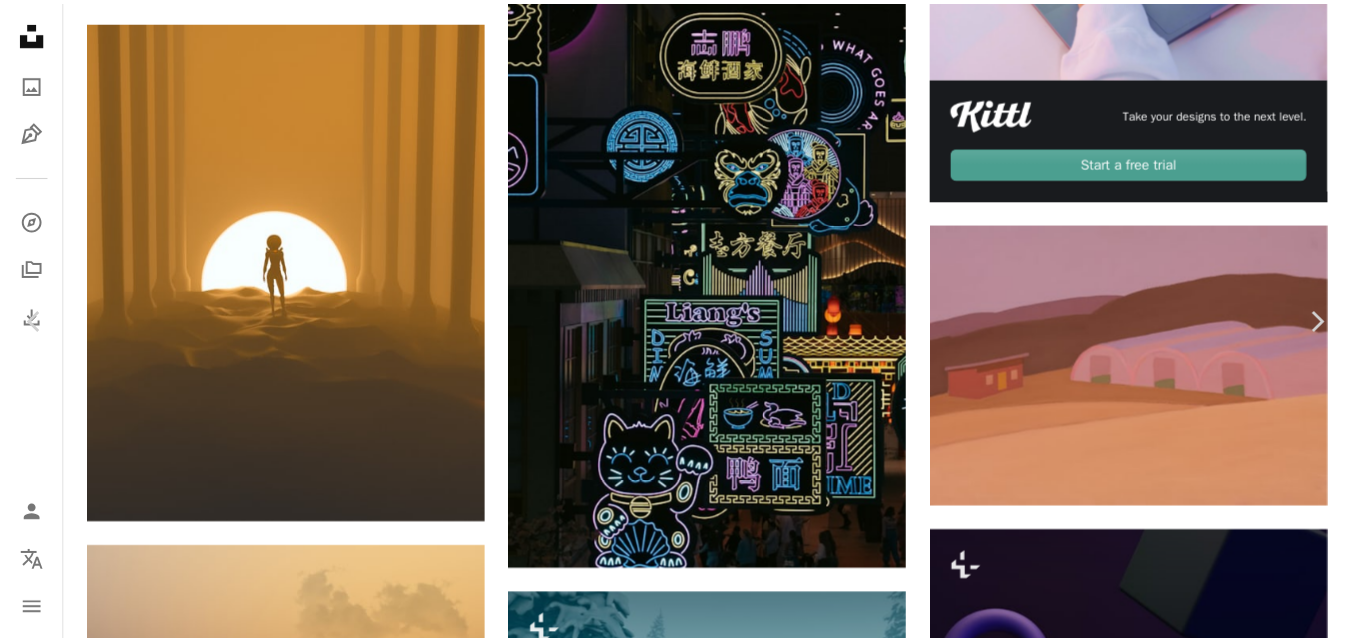 scroll, scrollTop: 2487, scrollLeft: 0, axis: vertical 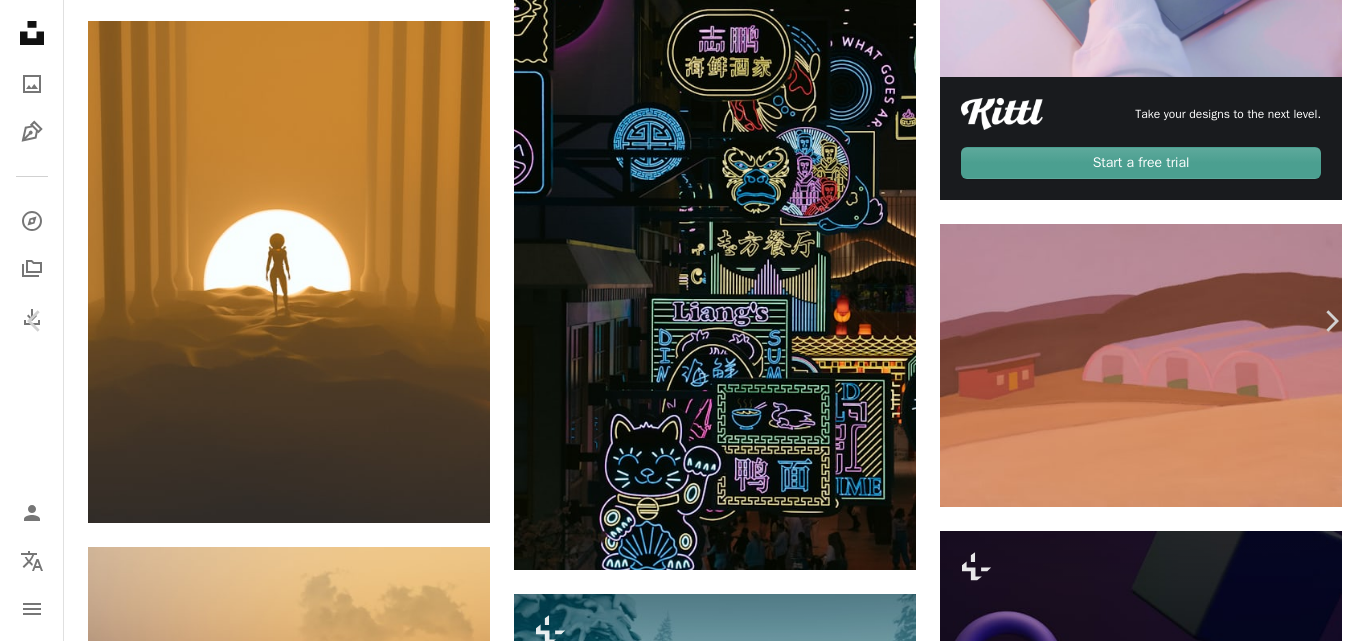 click on "An X shape Chevron left Chevron right [FIRST] [LAST] [FIRST] A heart A plus sign Download free Chevron down Zoom in Views 50,881 Downloads 586 A forward-right arrow Share Info icon Info More Actions Calendar outlined Published on February 1, 2025 Camera SONY, ILCE-6600 Safety Free to use under the Unsplash License wallpaper 4K Images wallpaper for mobile travel building architecture blue night white neon lights [COUNTRY] traveling travel photography neon lights famous dubai mall duabi emaar HD Wallpapers Browse premium related images on iStock | Save 20% with code UNSPLASH20 View more on iStock ↗ Related images A heart A plus sign [FIRST] [LAST] Arrow pointing down A heart A plus sign [FIRST] Arrow pointing down Plus sign for Unsplash+ A heart A plus sign TSD Studio For Unsplash+ A lock Download A heart A plus sign [FIRST] [LAST] Arrow pointing down A heart A plus sign [FIRST] Available for hire A checkmark inside of a circle Arrow pointing down A heart A plus sign [FIRST] Arrow pointing down" at bounding box center [683, 4250] 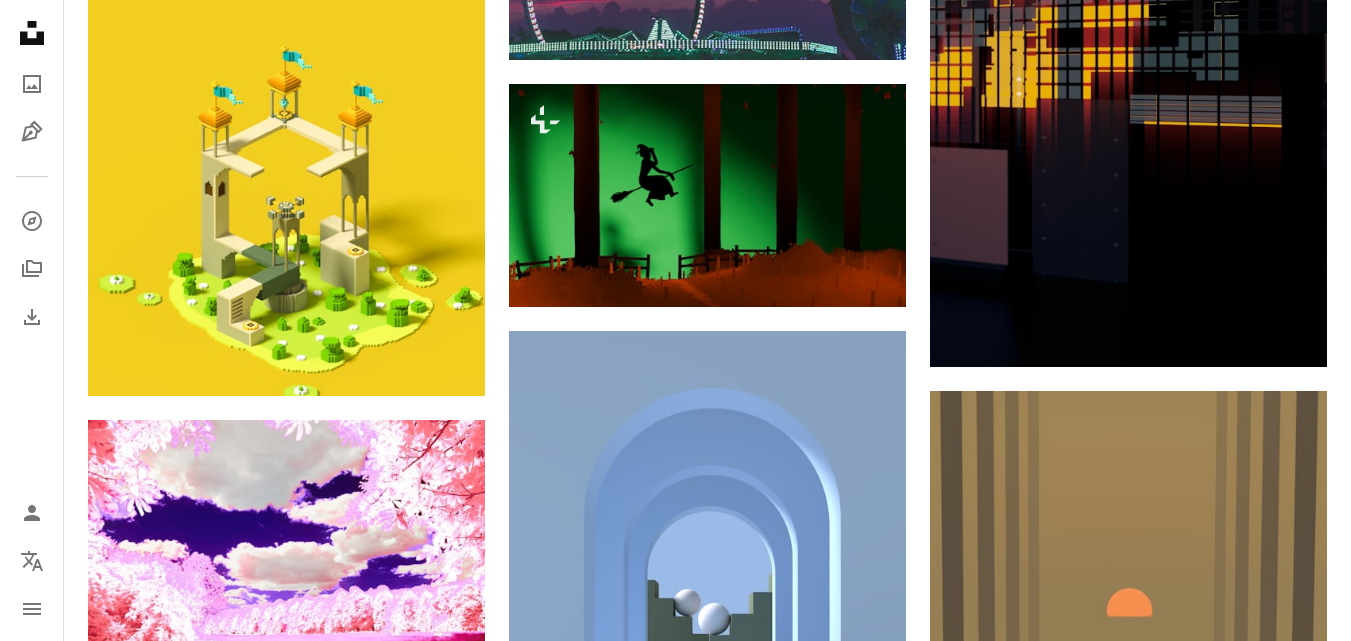 scroll, scrollTop: 1875, scrollLeft: 0, axis: vertical 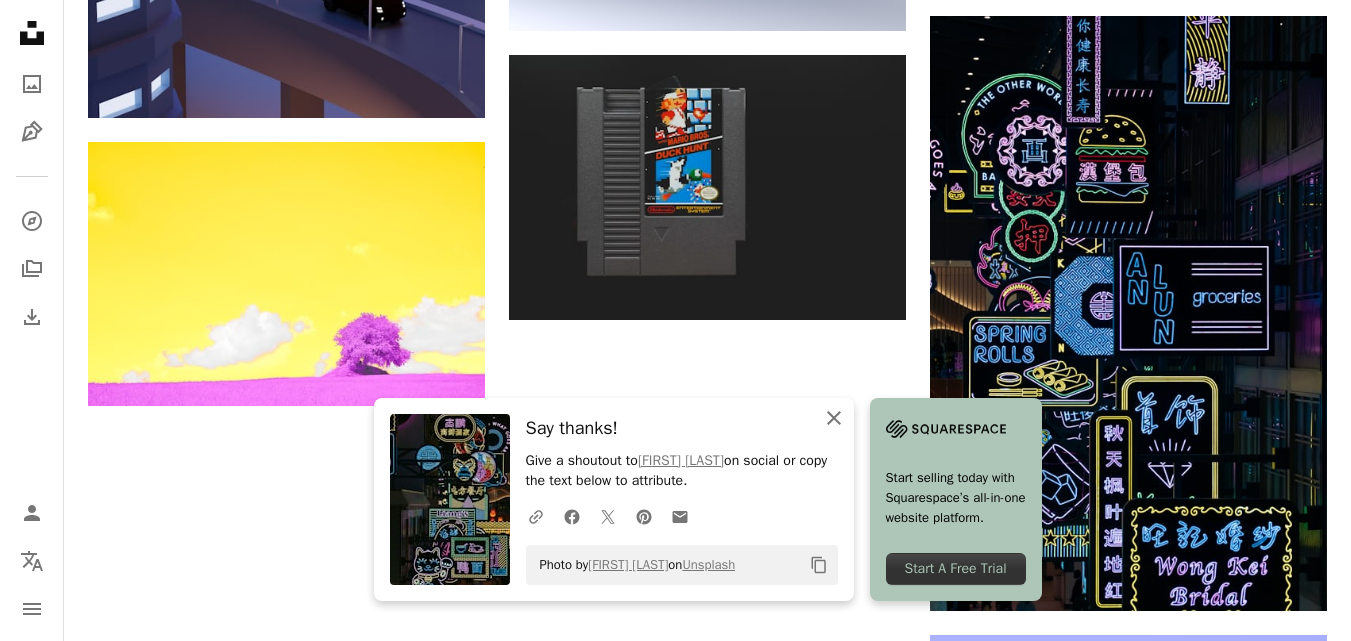 click on "An X shape" 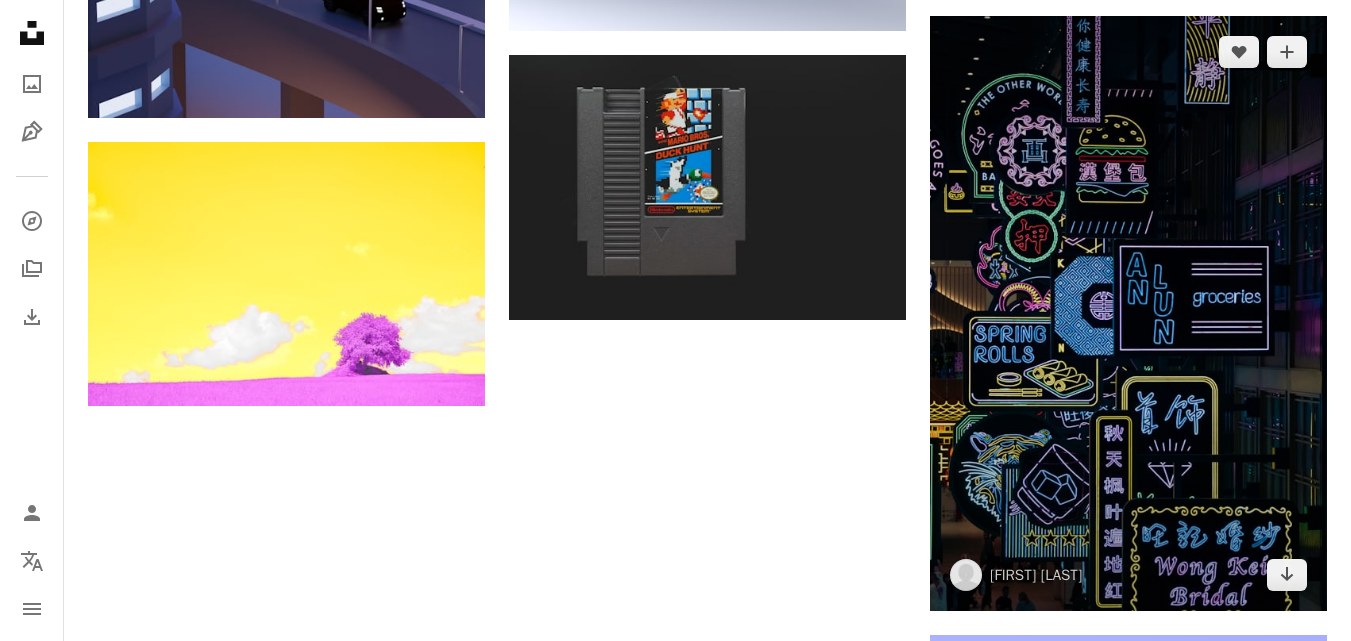 click at bounding box center (1128, 314) 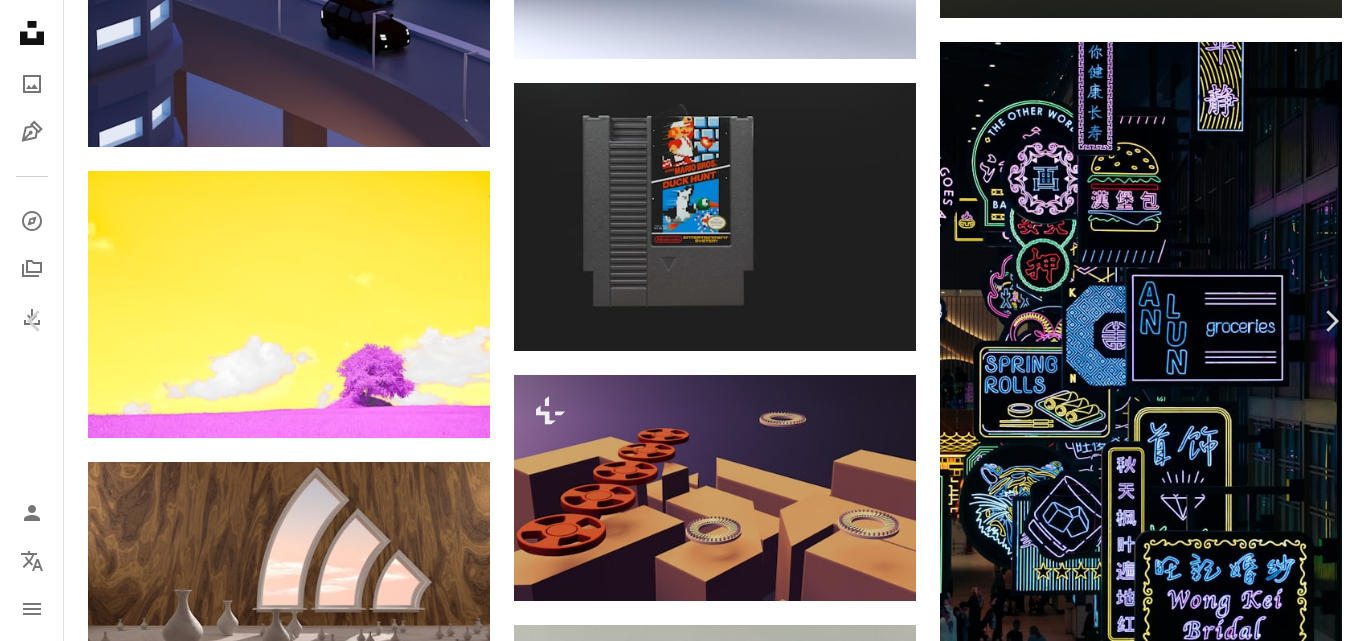 click on "Chevron down" 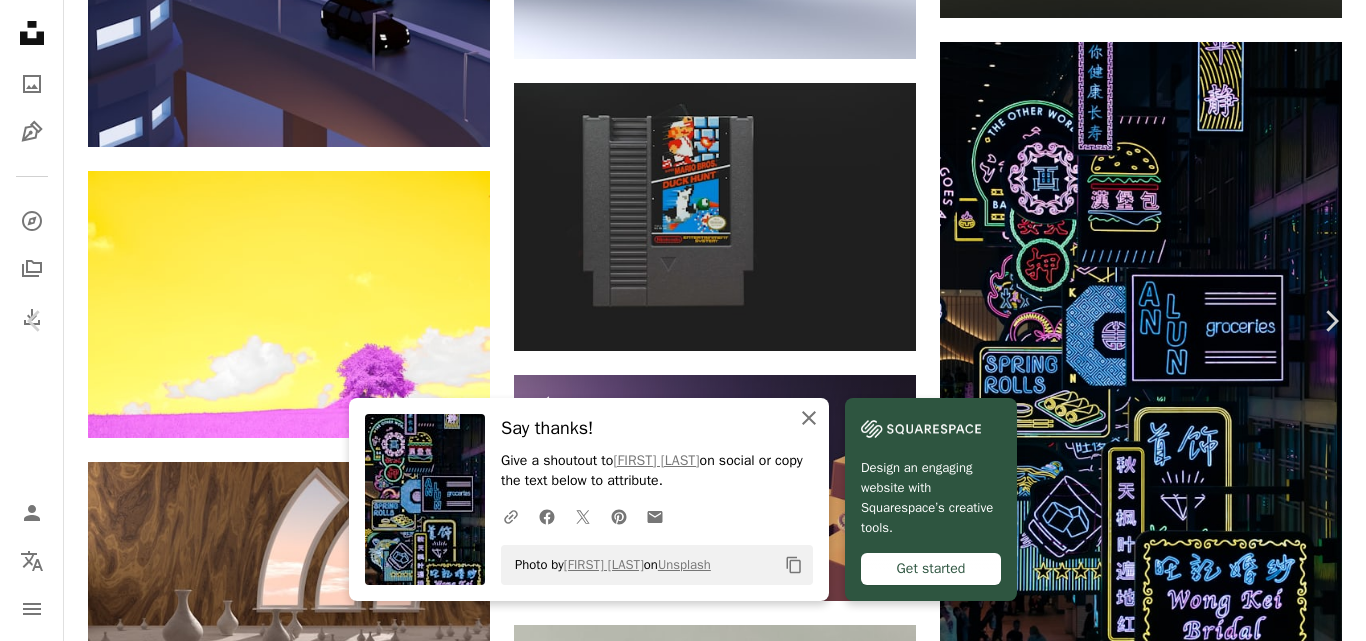 click on "An X shape" 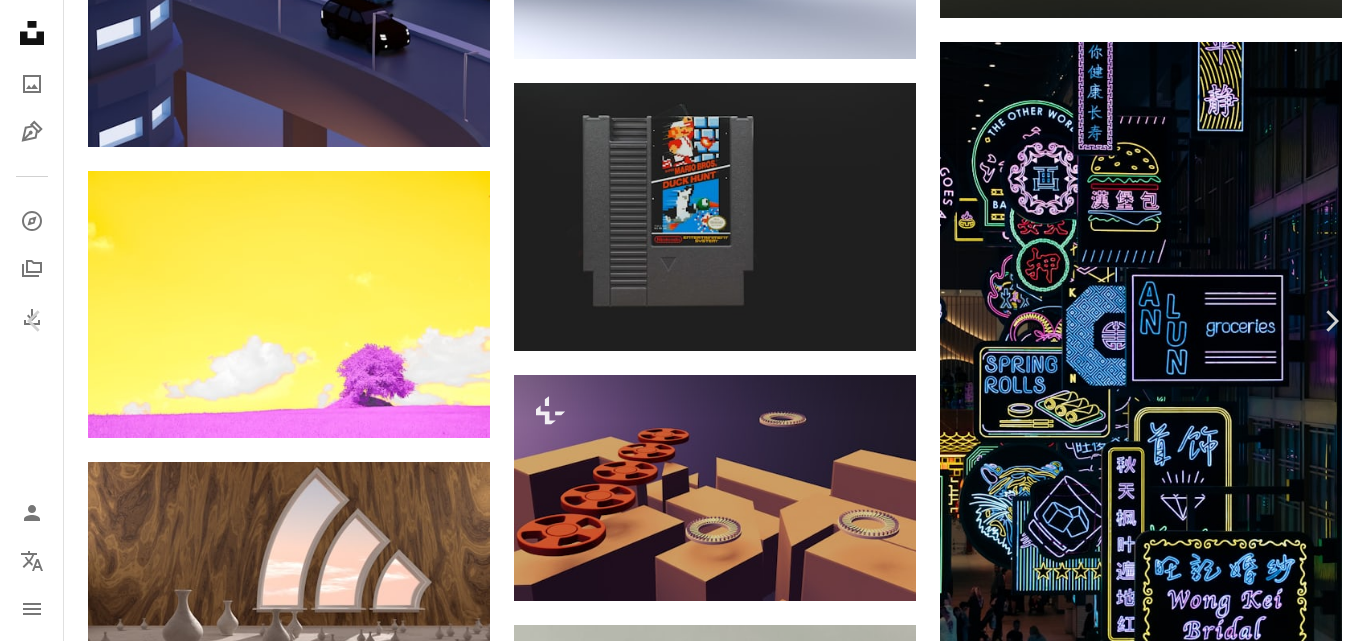 scroll, scrollTop: 23, scrollLeft: 0, axis: vertical 